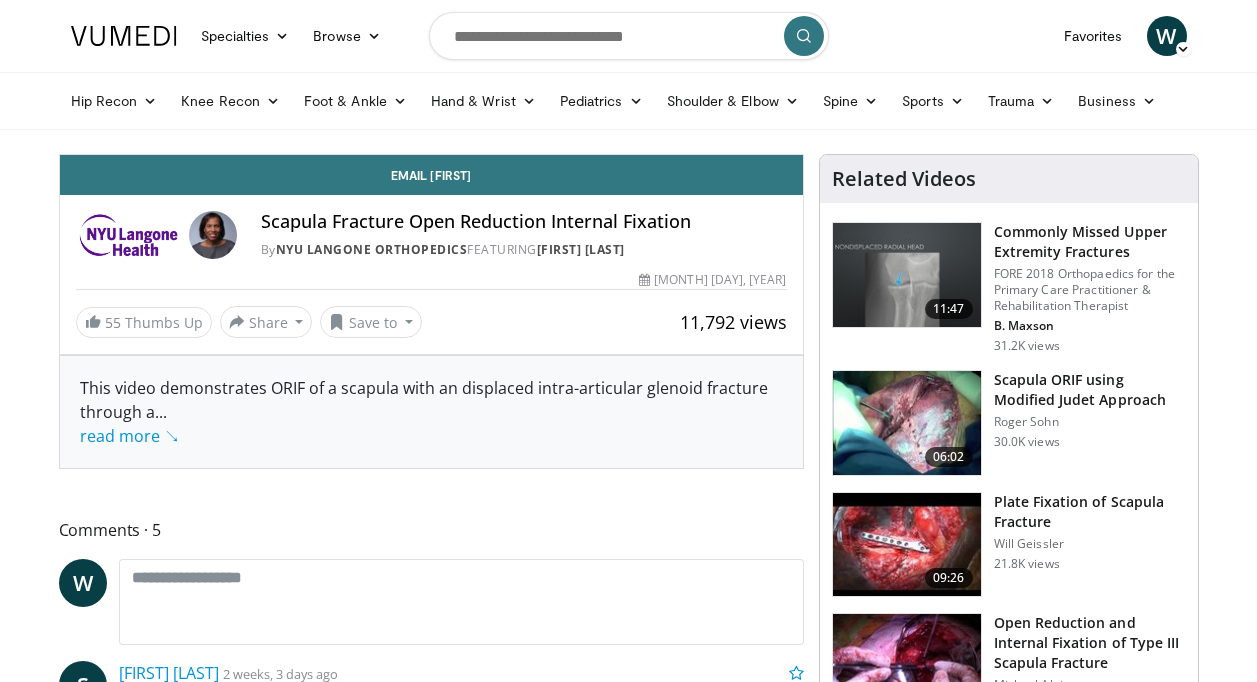 scroll, scrollTop: 0, scrollLeft: 0, axis: both 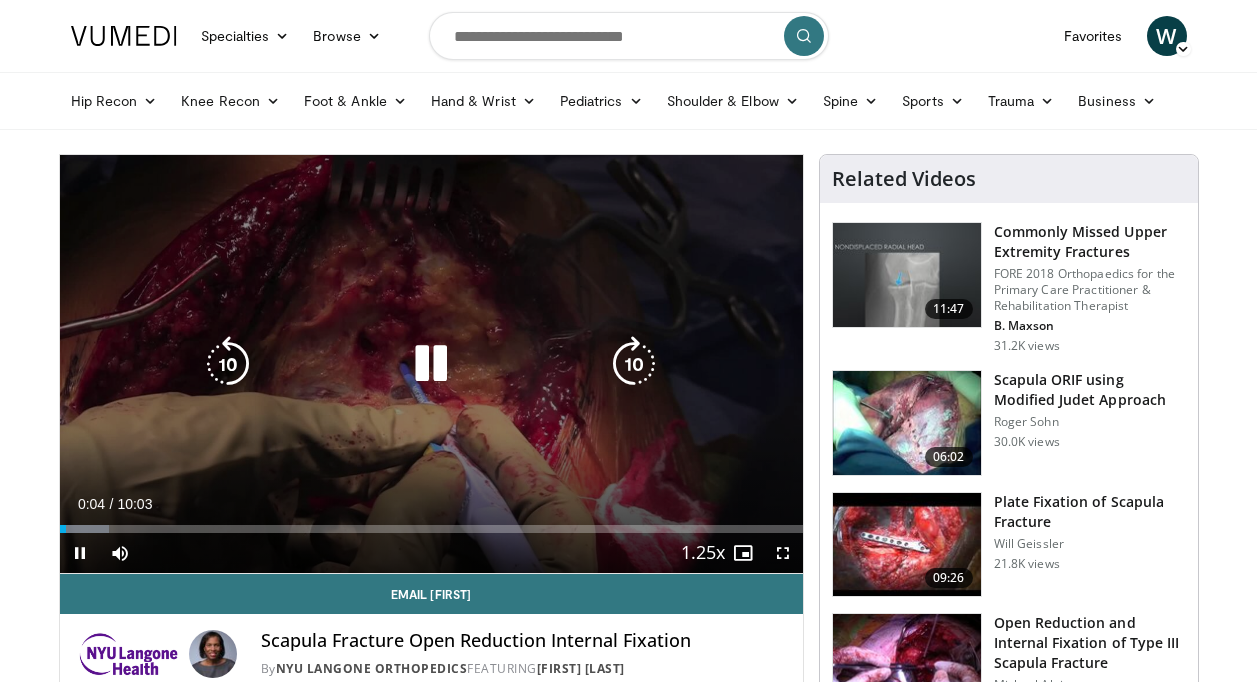 click at bounding box center (431, 364) 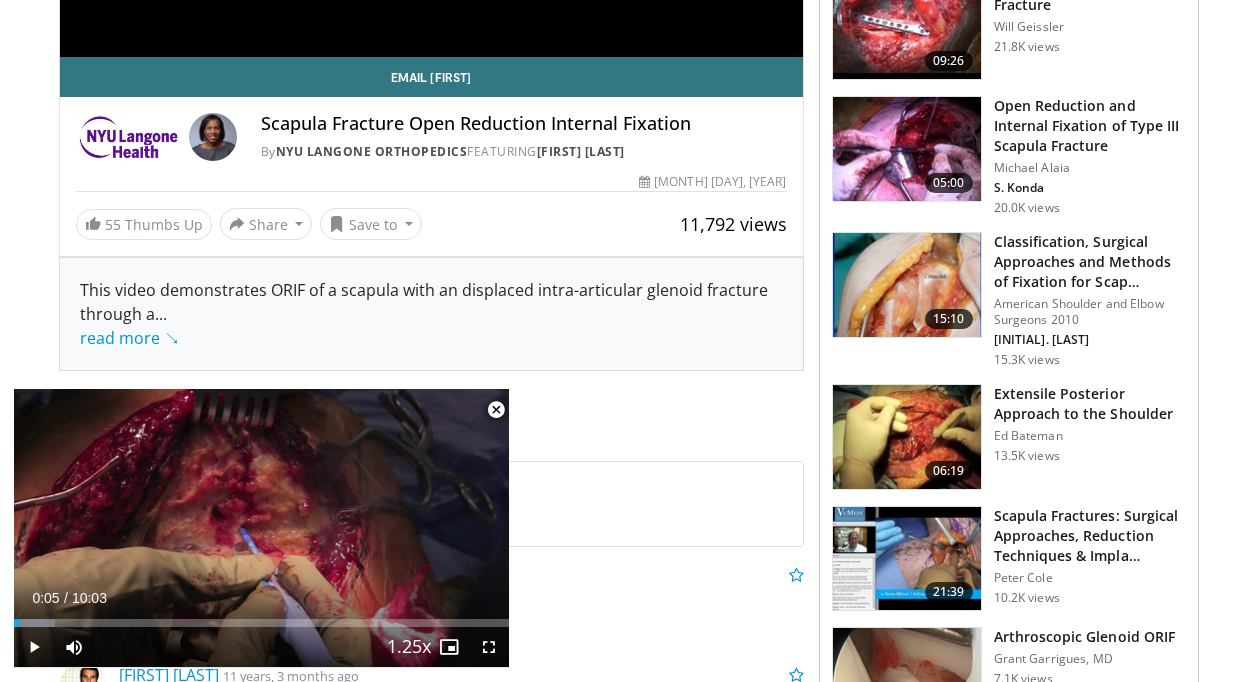 scroll, scrollTop: 520, scrollLeft: 0, axis: vertical 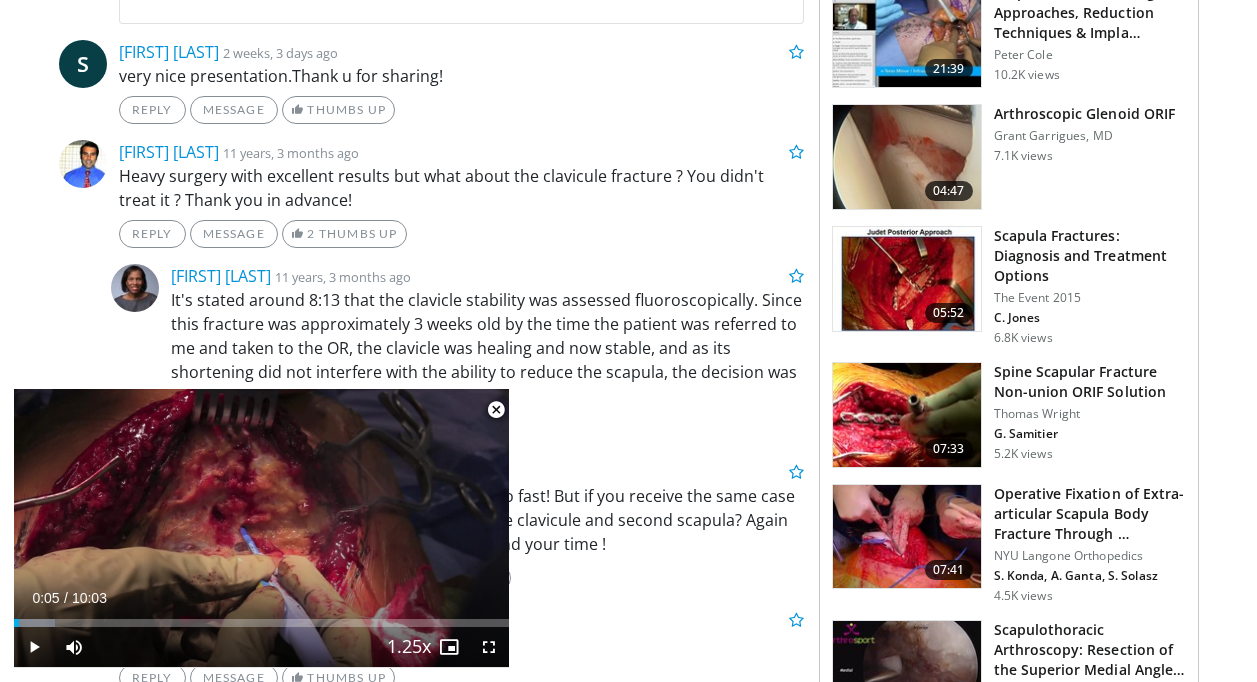 click at bounding box center (907, 537) 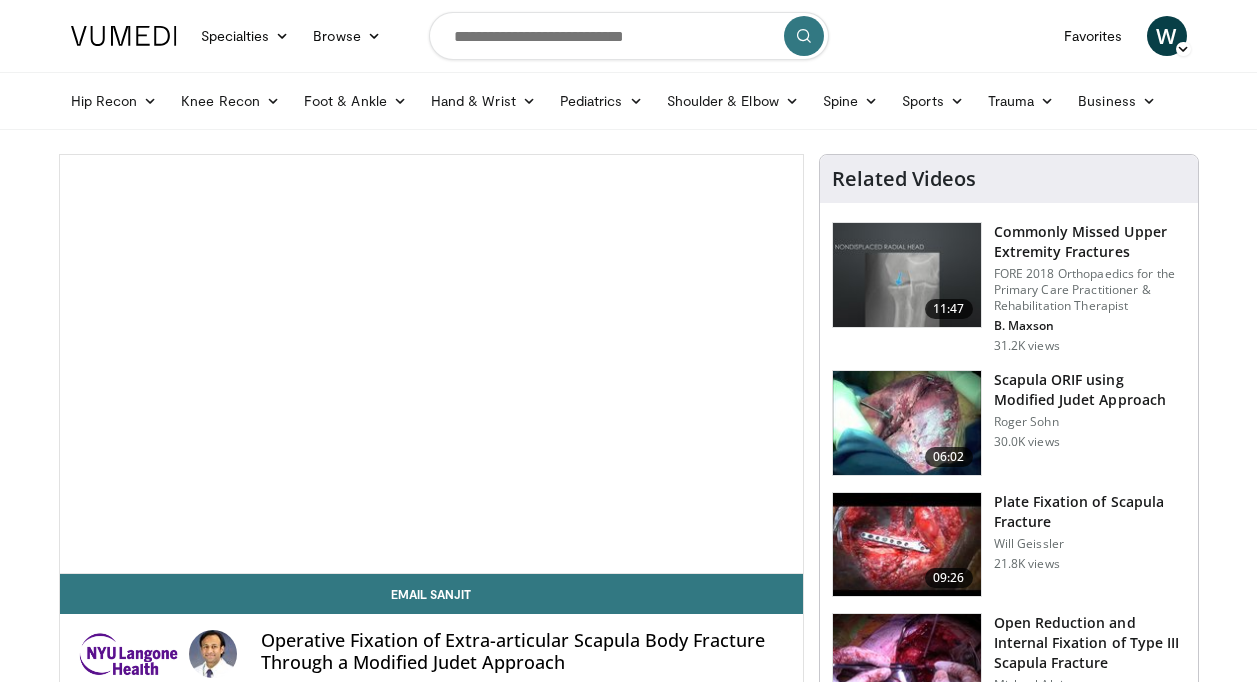 scroll, scrollTop: 0, scrollLeft: 0, axis: both 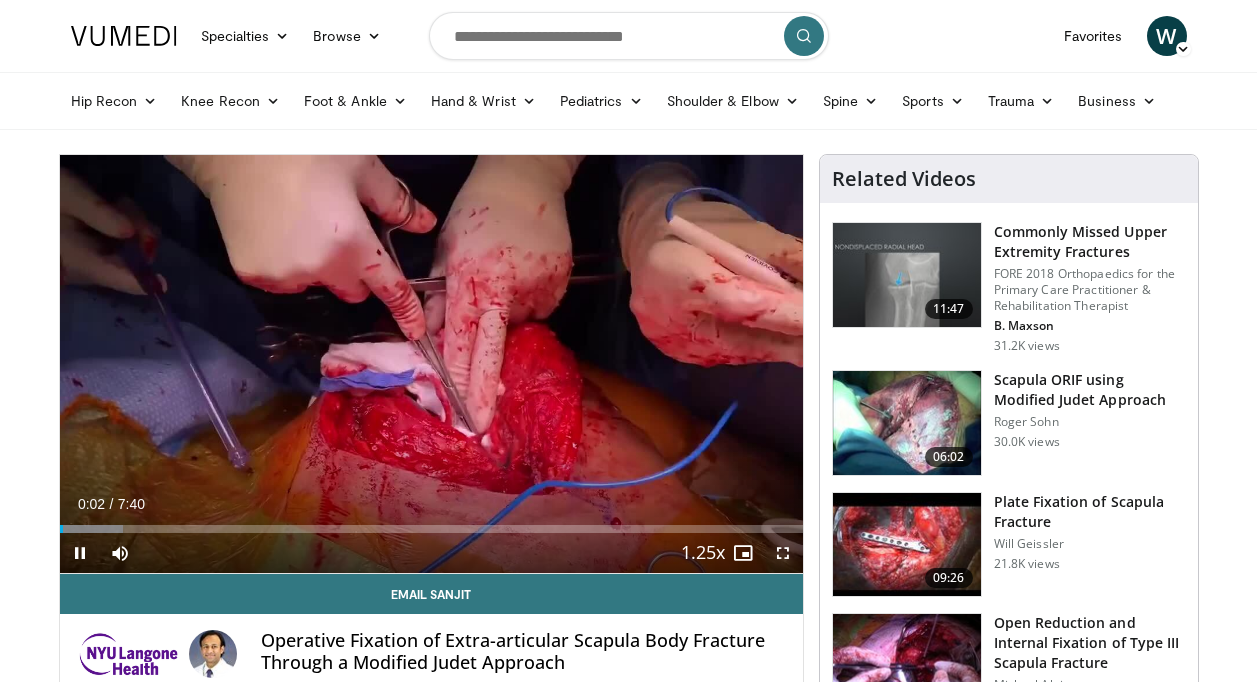 click at bounding box center [783, 553] 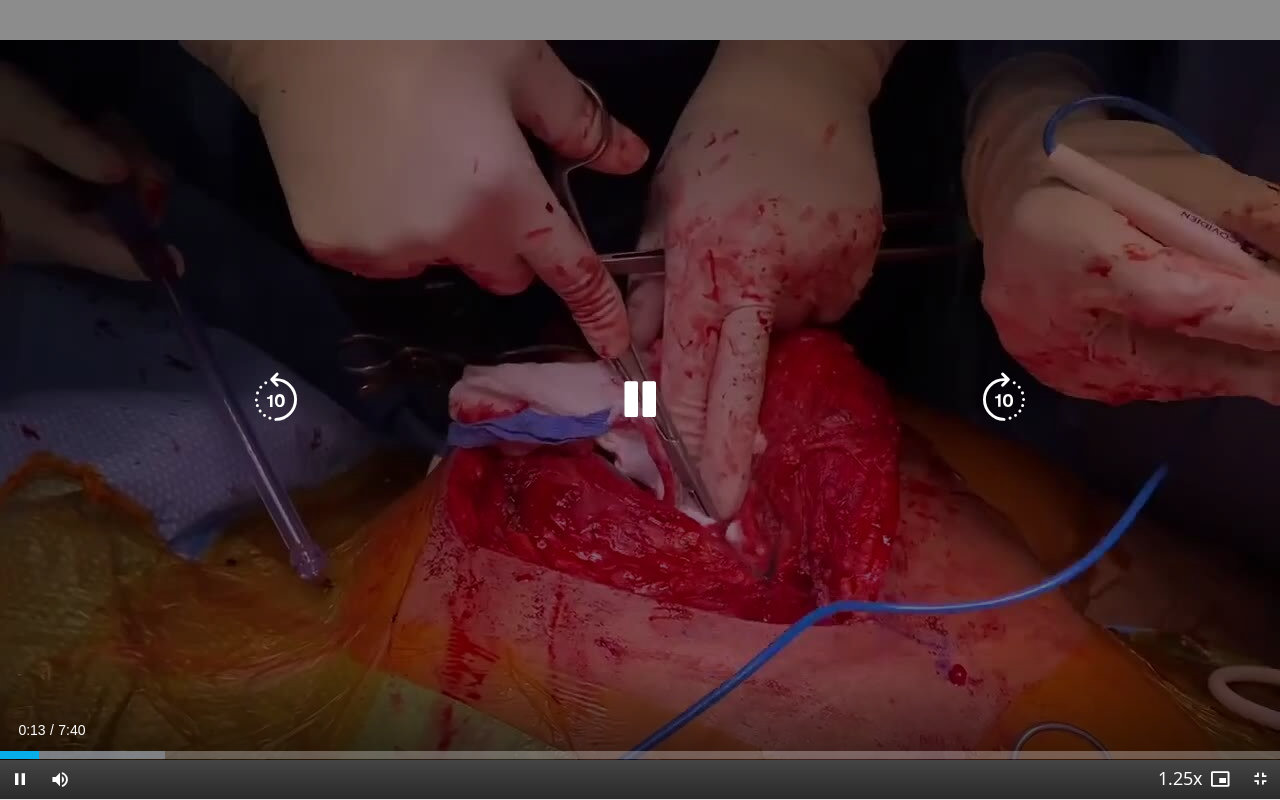 click at bounding box center (640, 400) 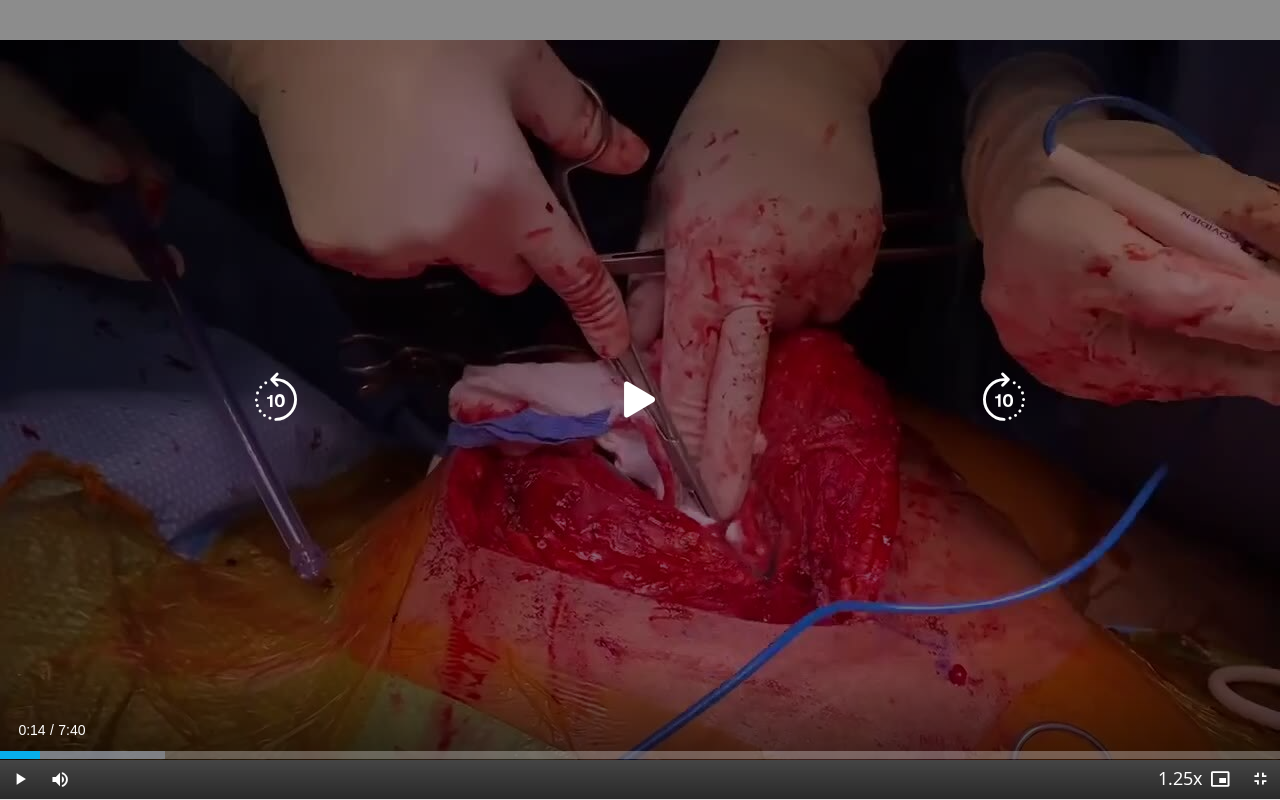 click at bounding box center [640, 400] 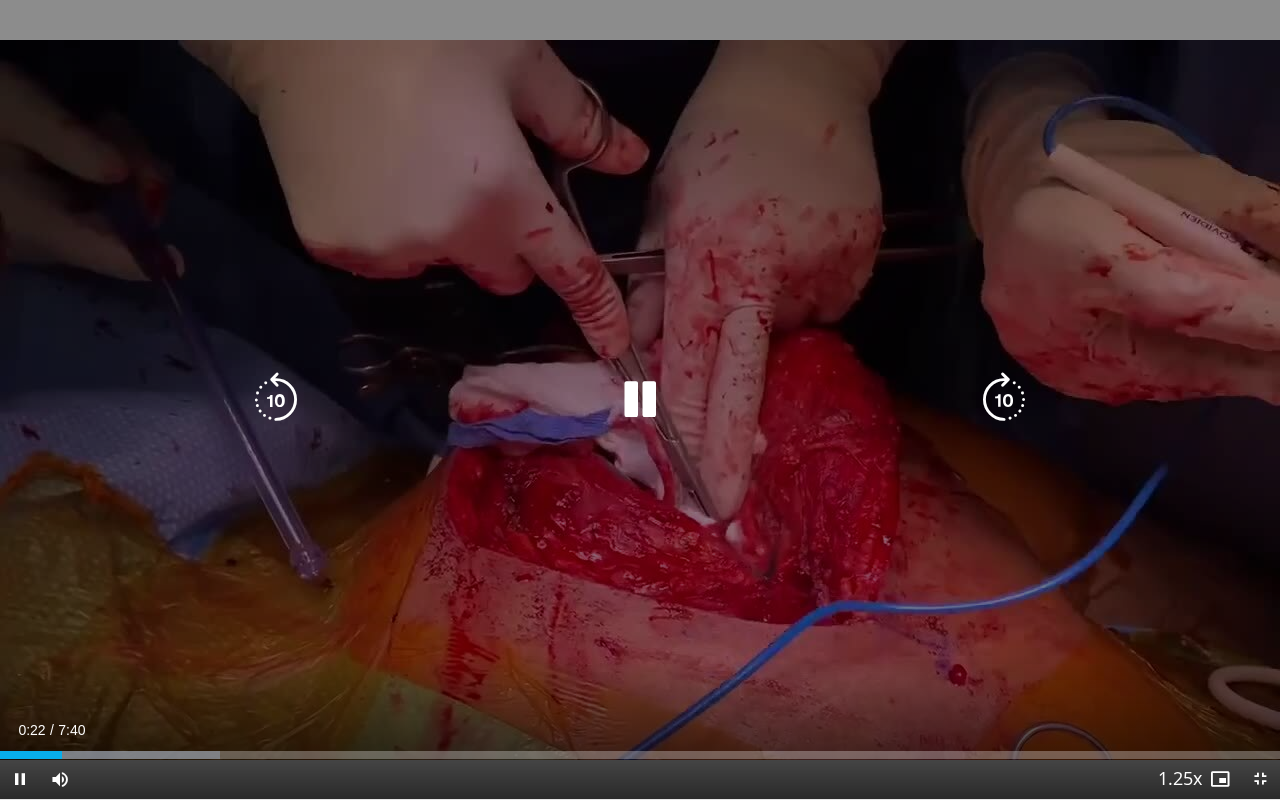 click at bounding box center (640, 400) 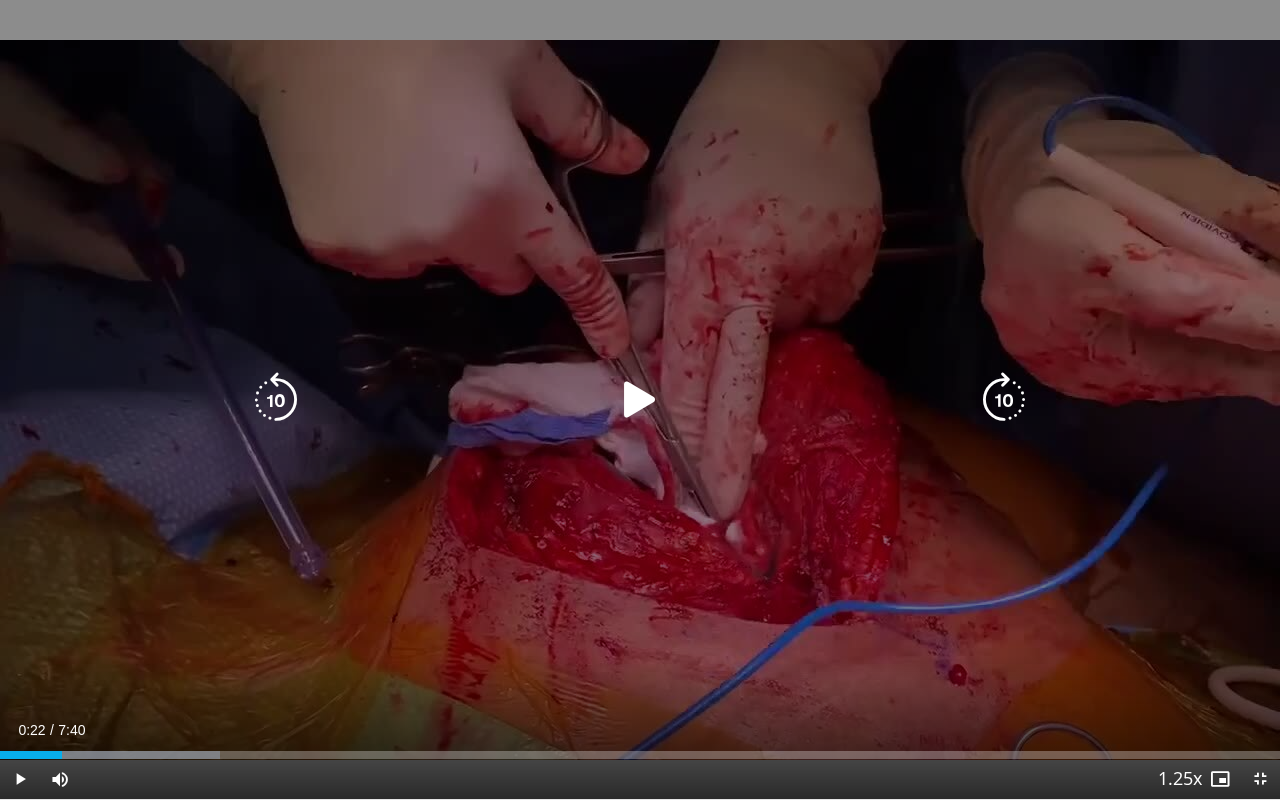 click at bounding box center (640, 400) 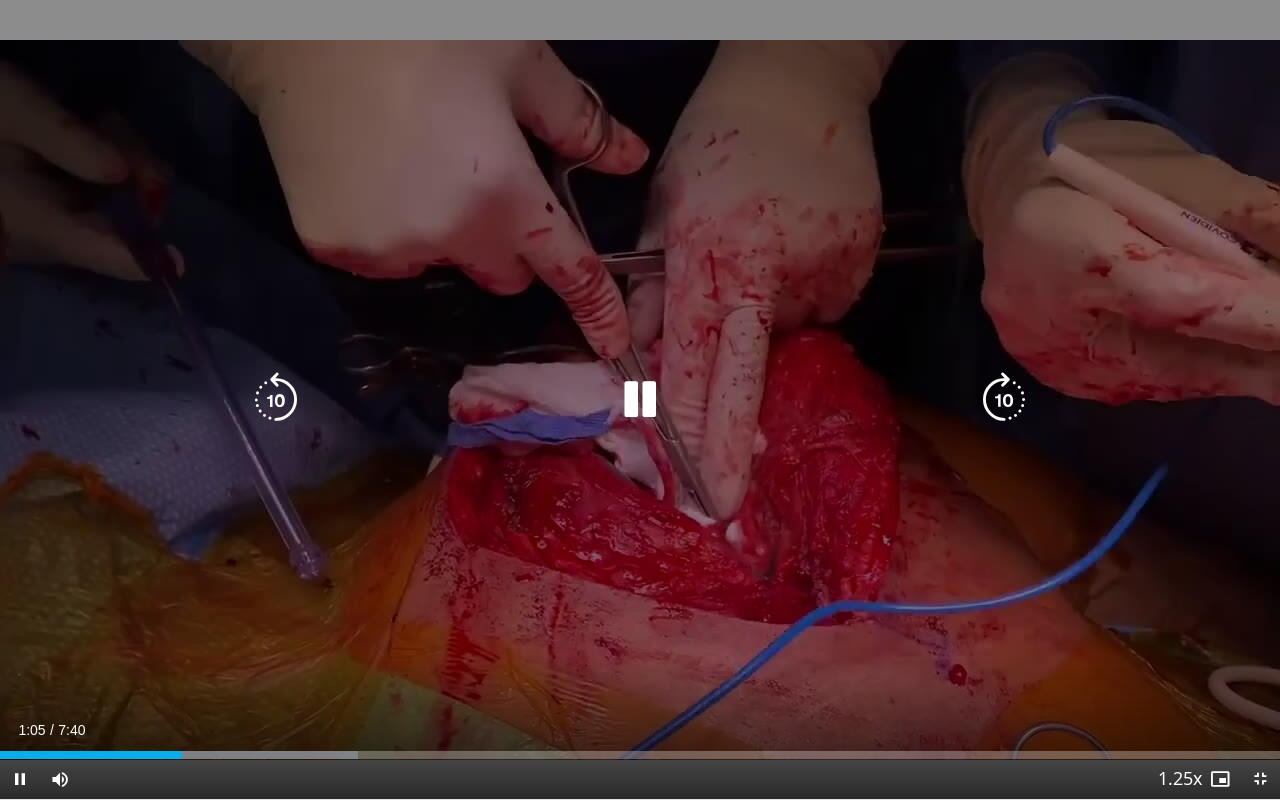 click at bounding box center (640, 400) 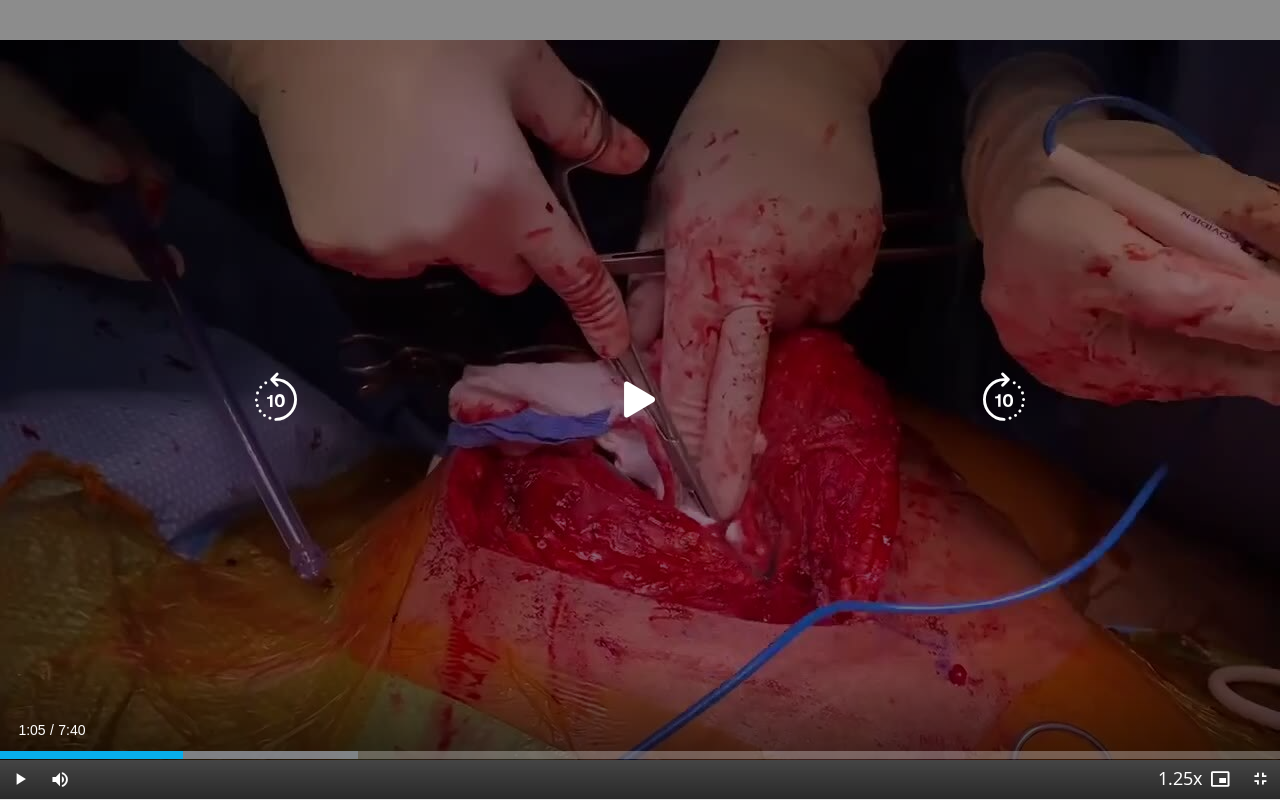 click at bounding box center (640, 400) 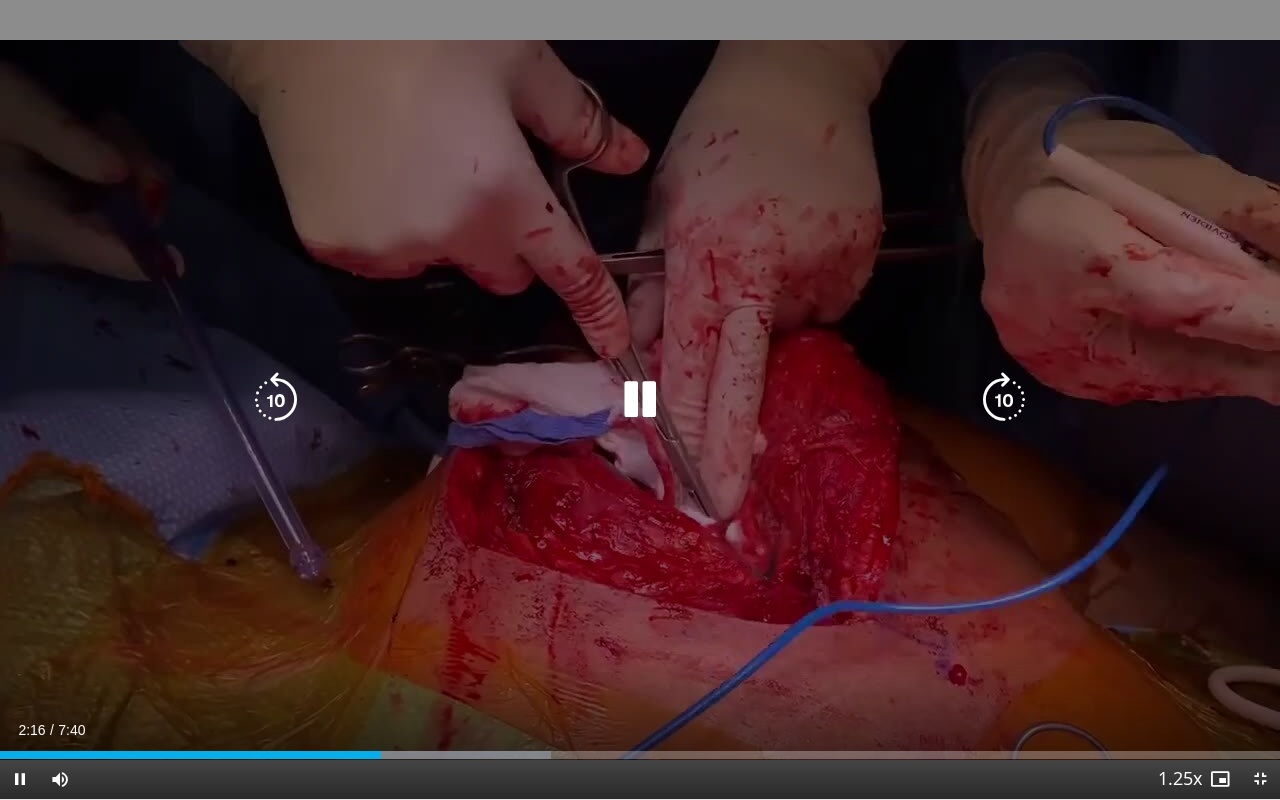click at bounding box center (640, 400) 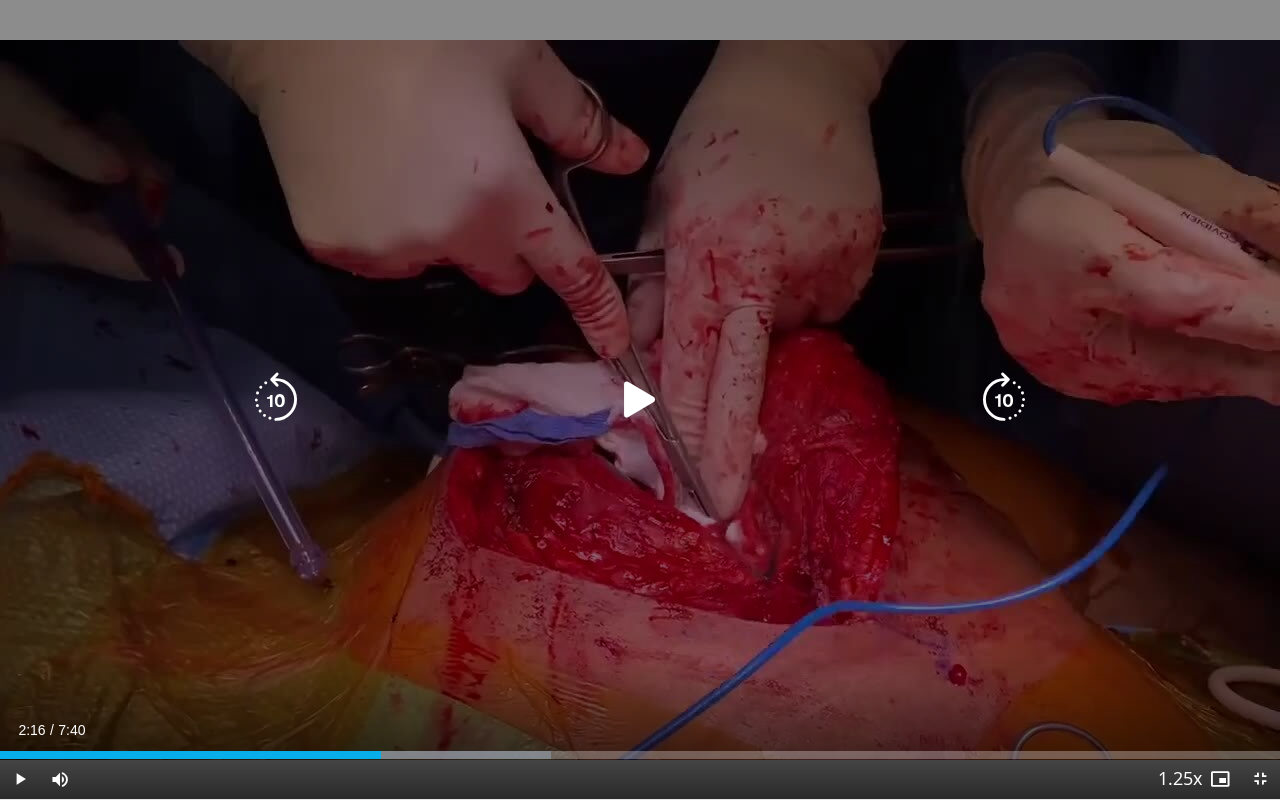 click at bounding box center (640, 400) 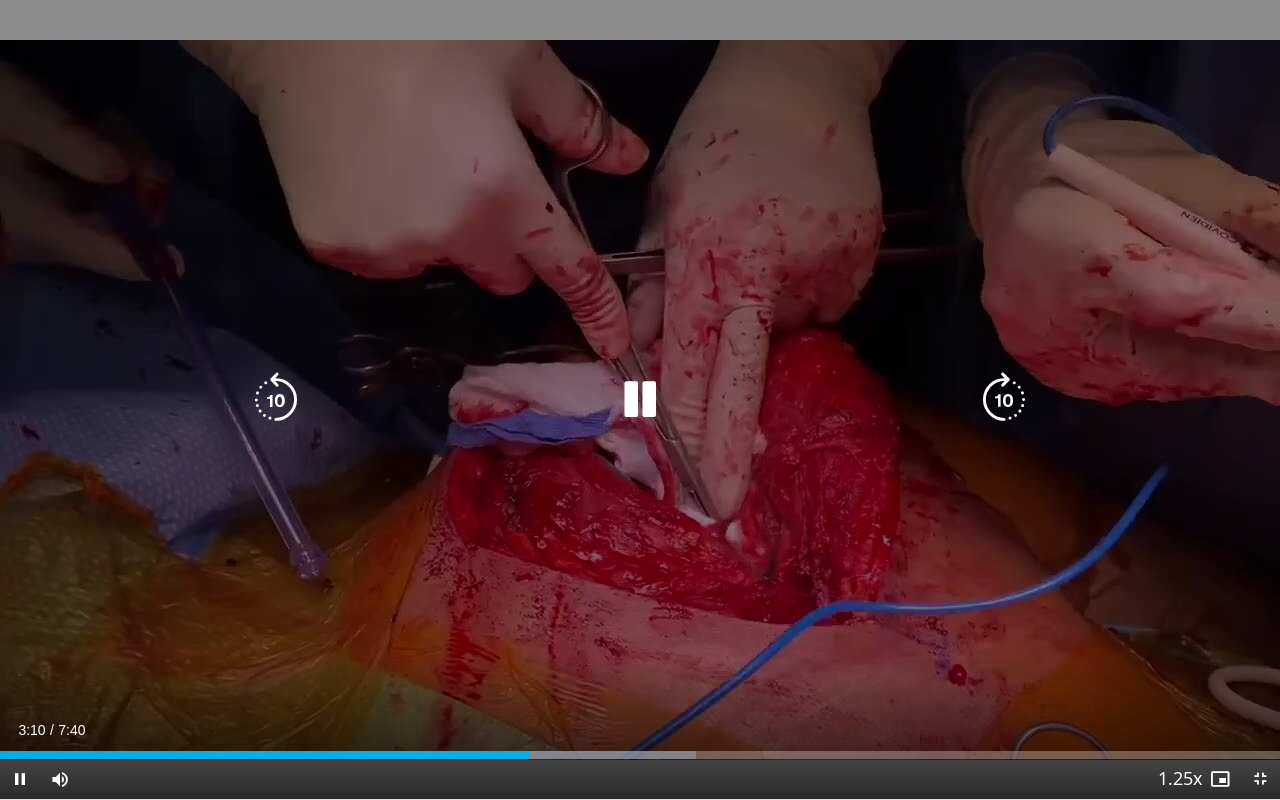 click at bounding box center (640, 400) 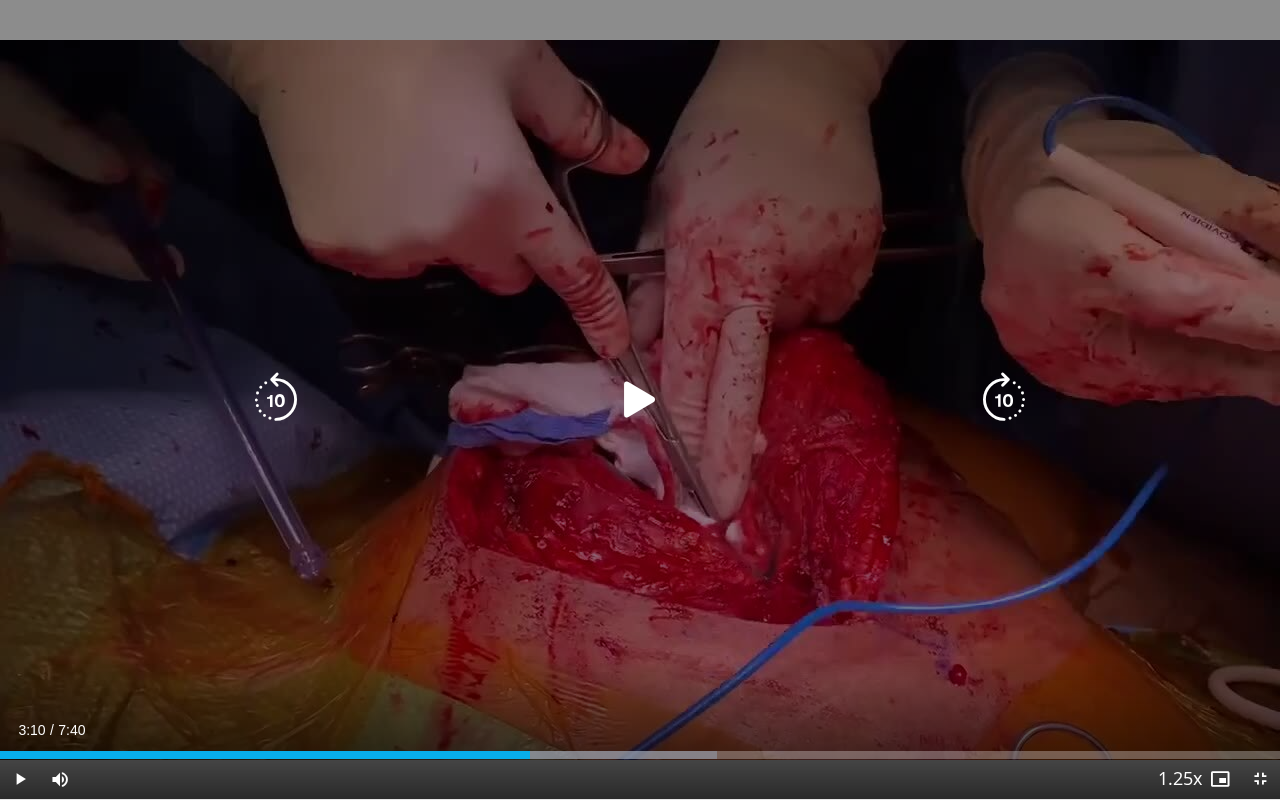 click at bounding box center (640, 400) 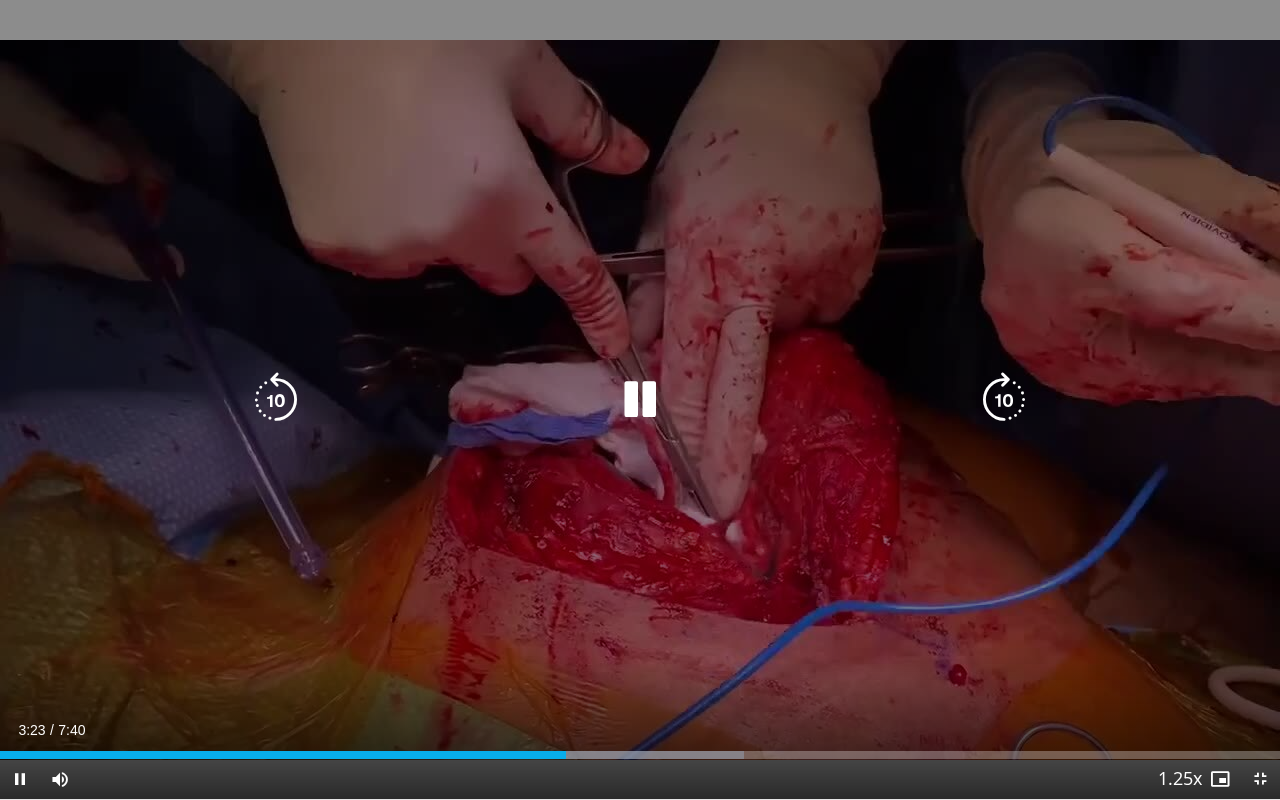 click at bounding box center (640, 400) 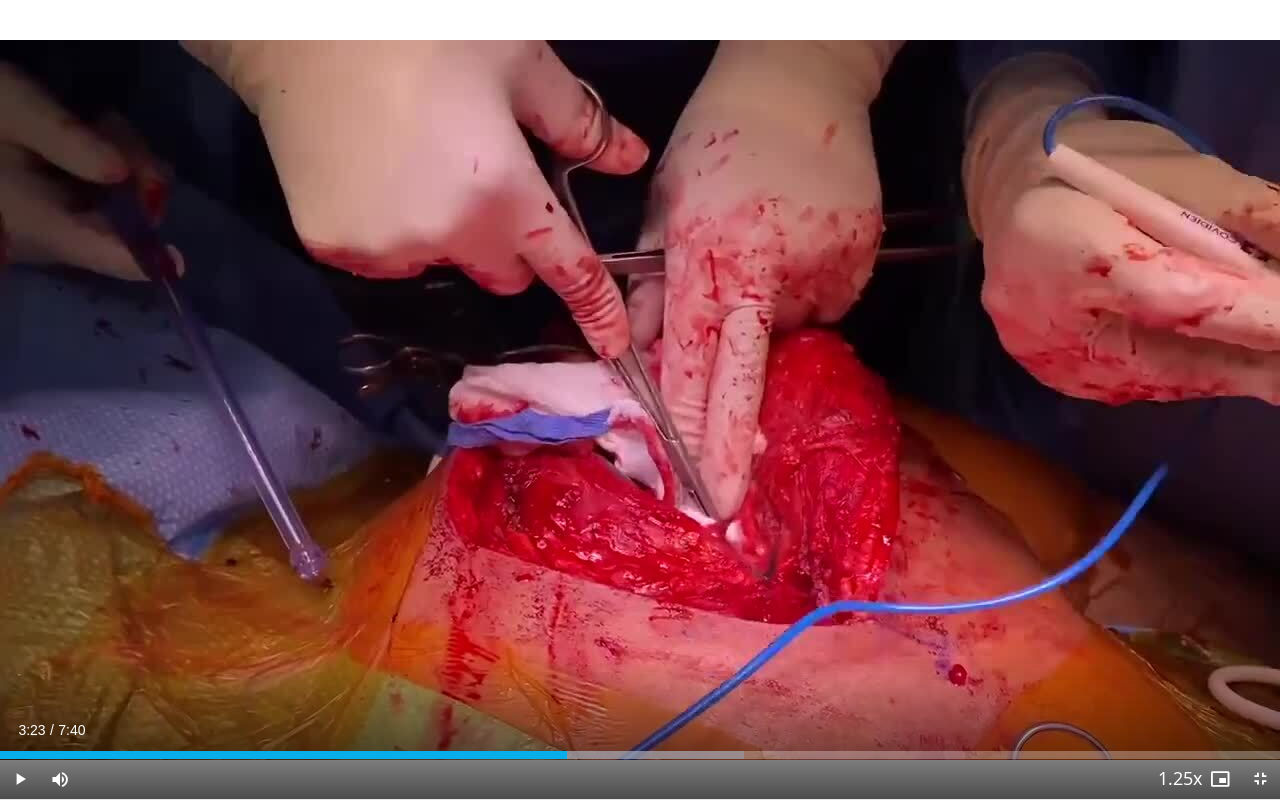 type 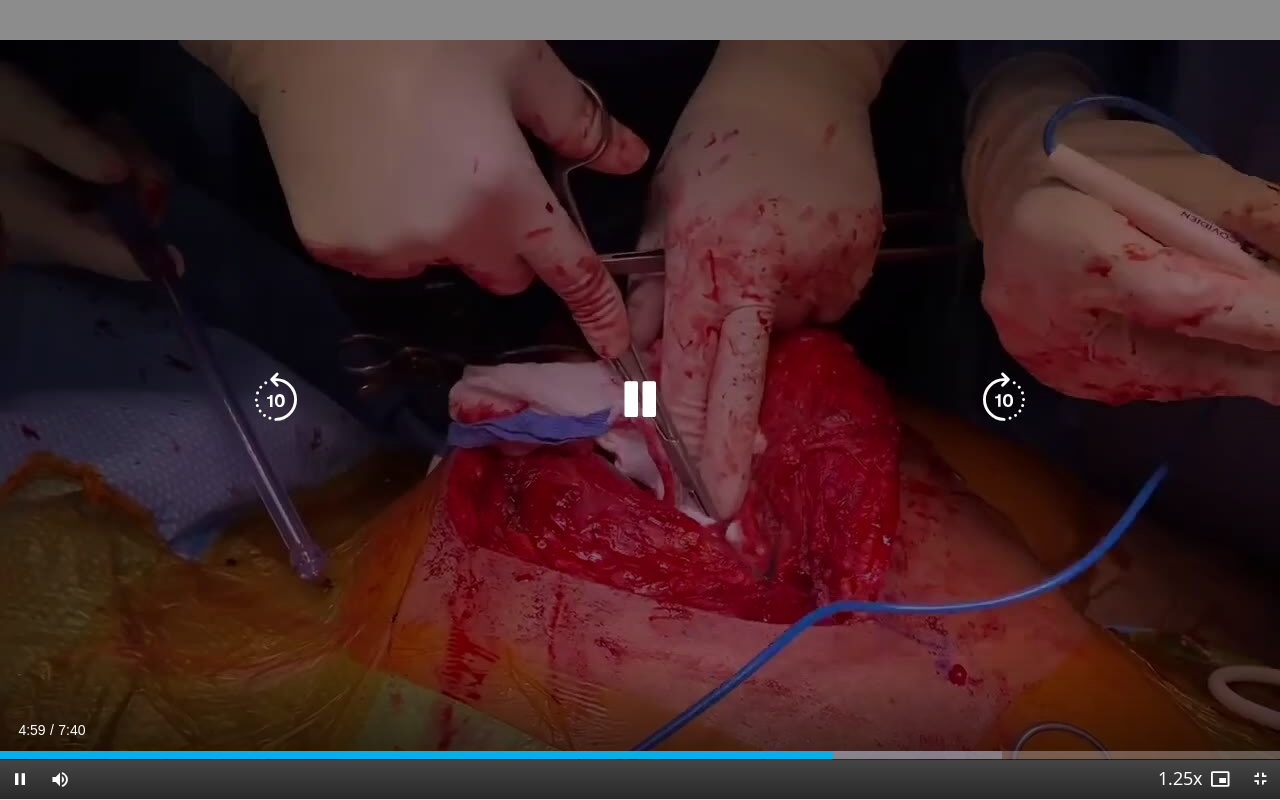 click at bounding box center (640, 400) 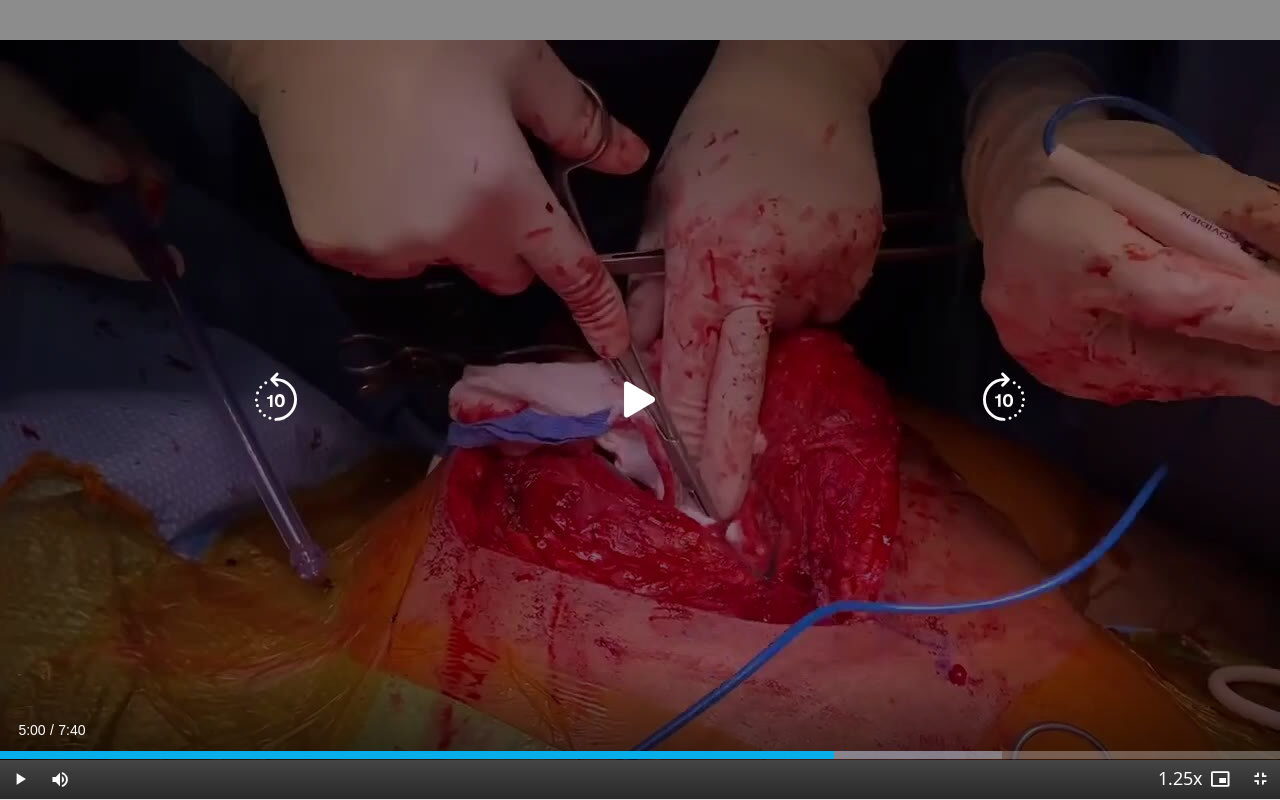 click at bounding box center (640, 400) 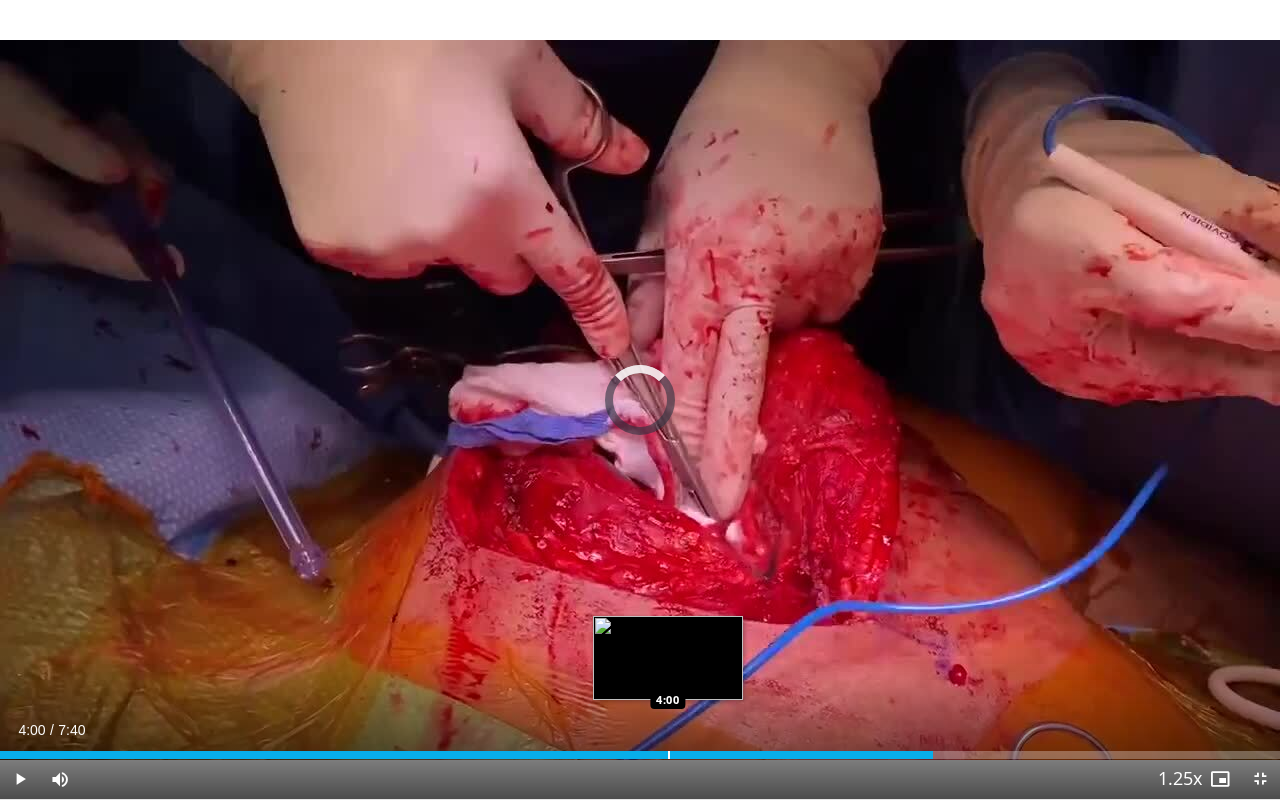 click at bounding box center [669, 755] 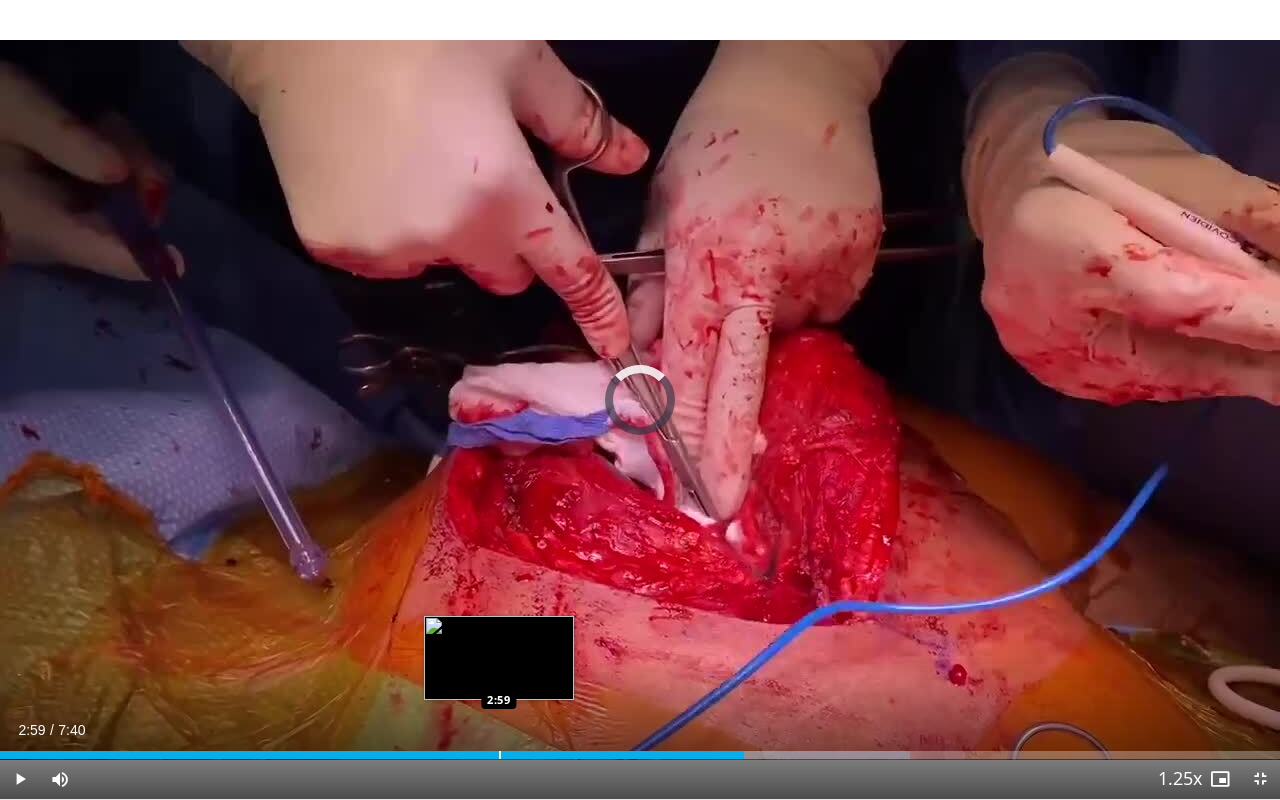 click on "Loaded :  71.07% 2:59 2:59" at bounding box center (640, 749) 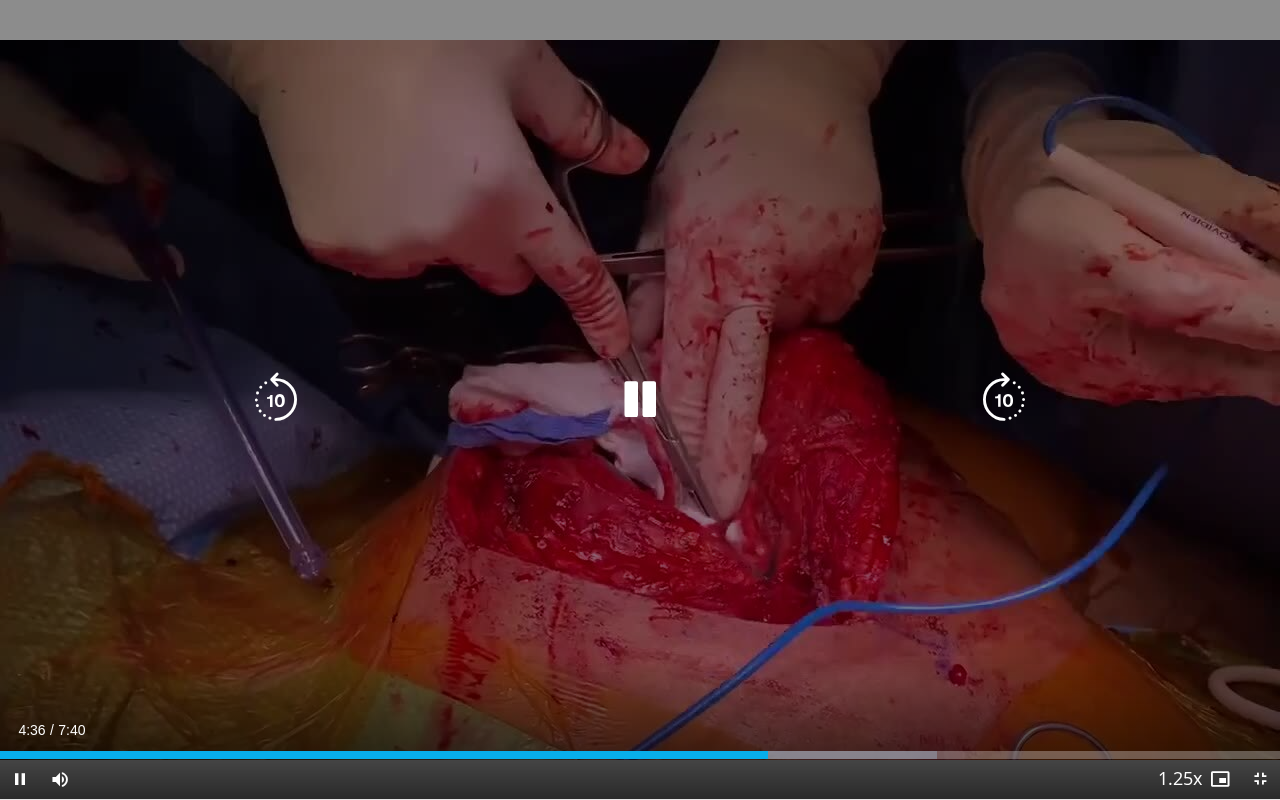 click at bounding box center [640, 400] 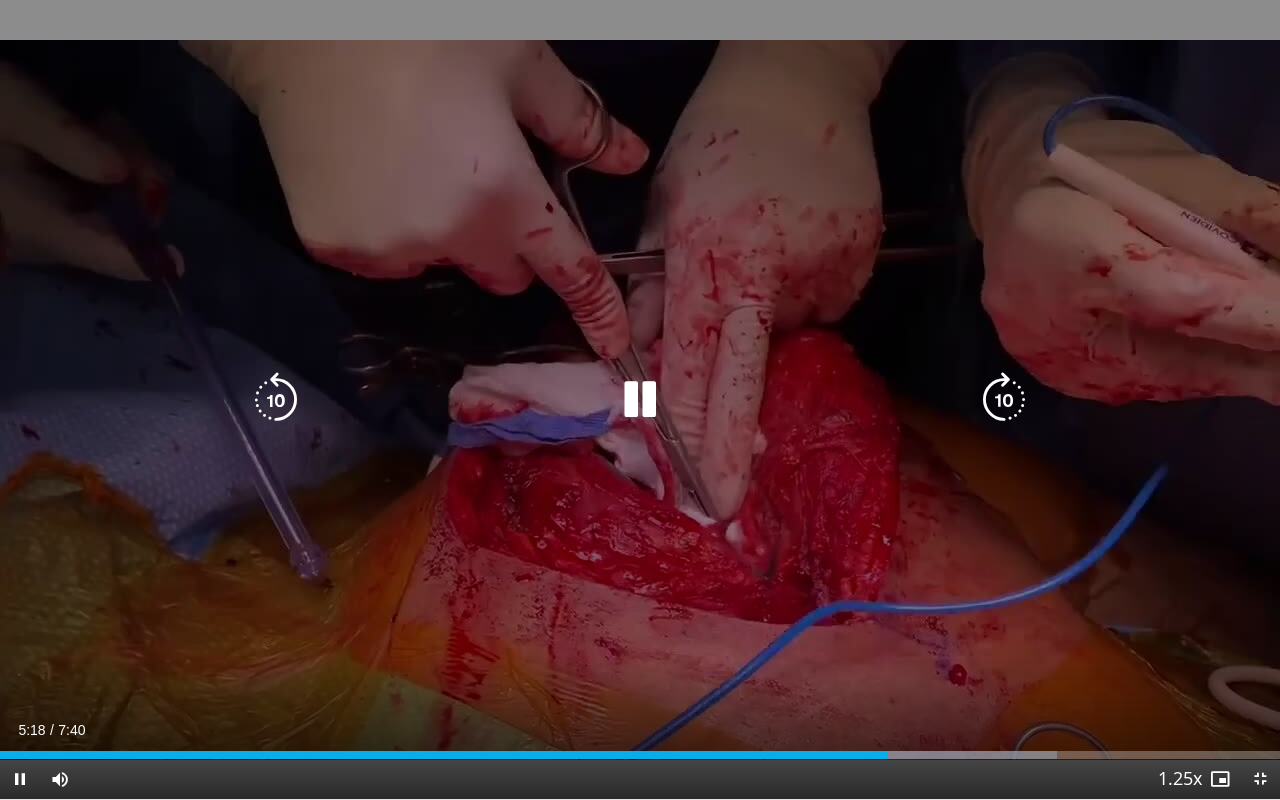 click at bounding box center (640, 400) 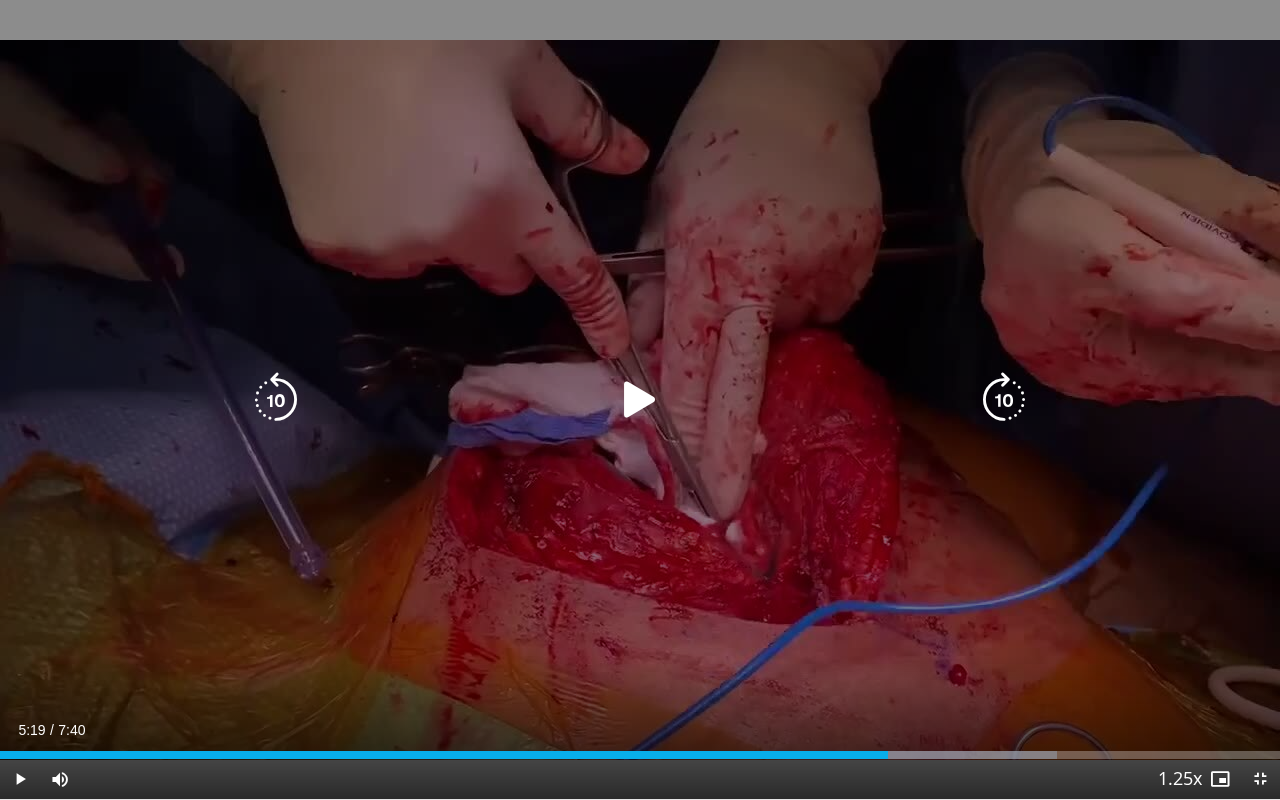 click at bounding box center [640, 400] 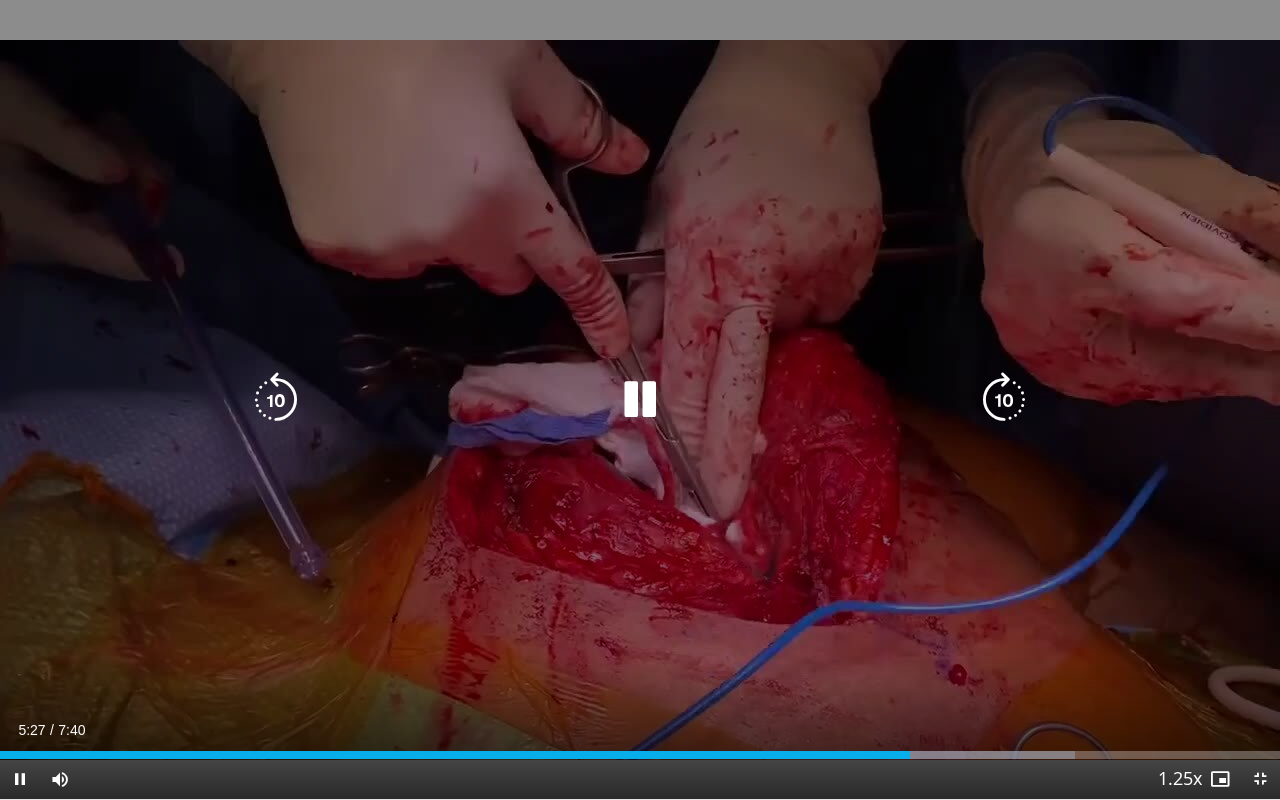 click at bounding box center [640, 400] 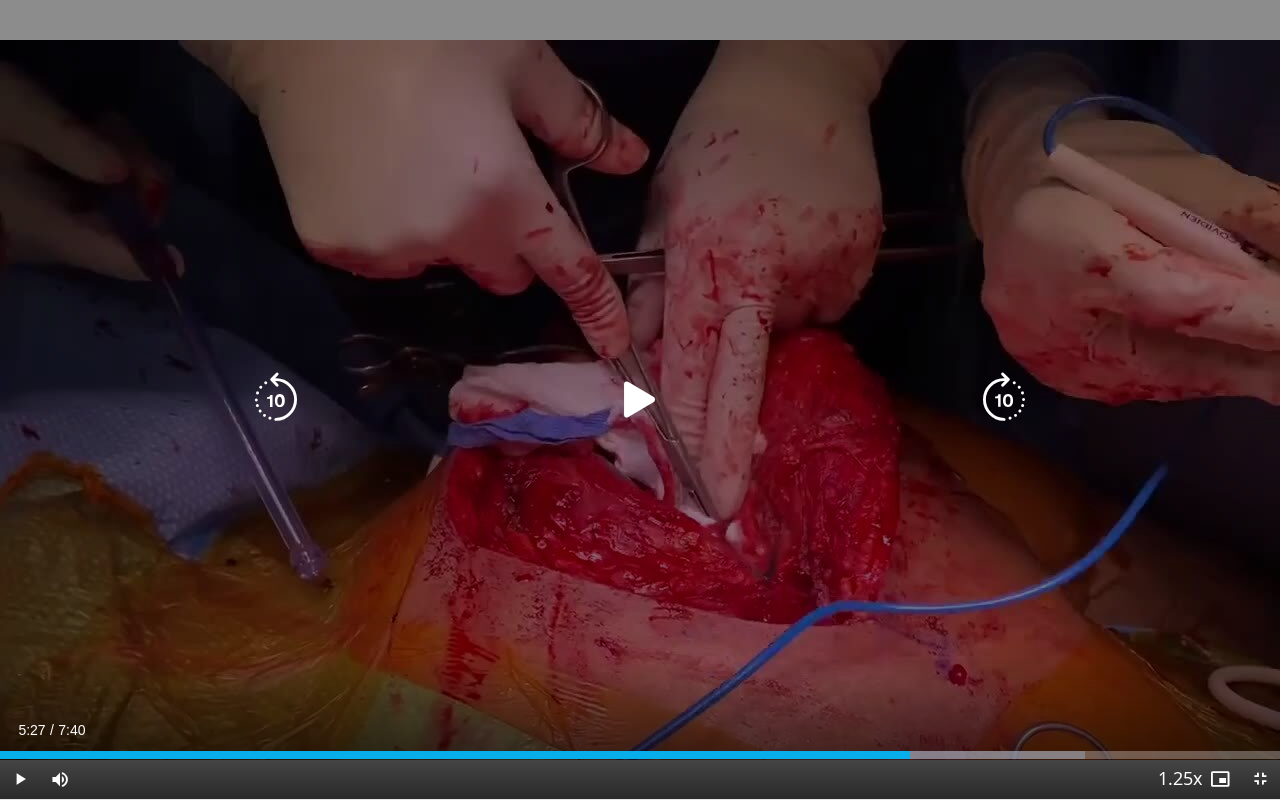 click at bounding box center (640, 400) 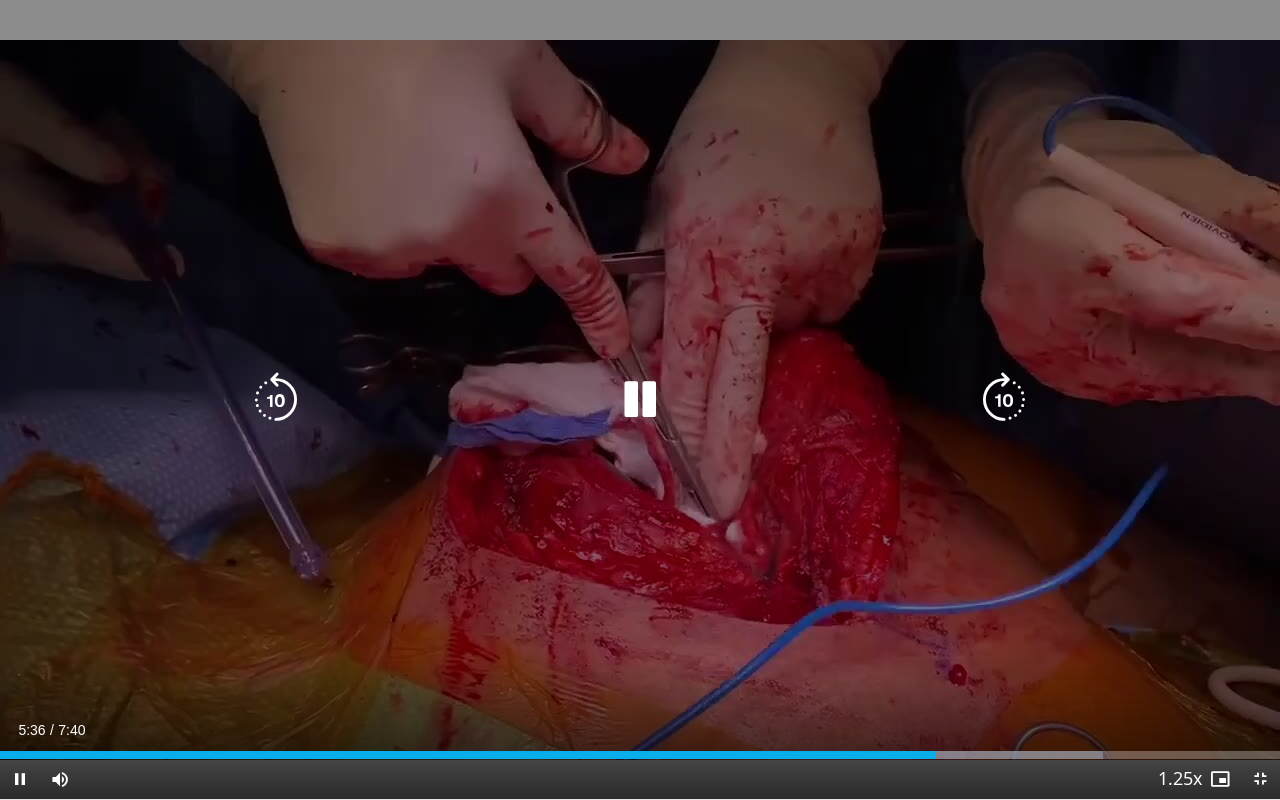 click at bounding box center [640, 400] 